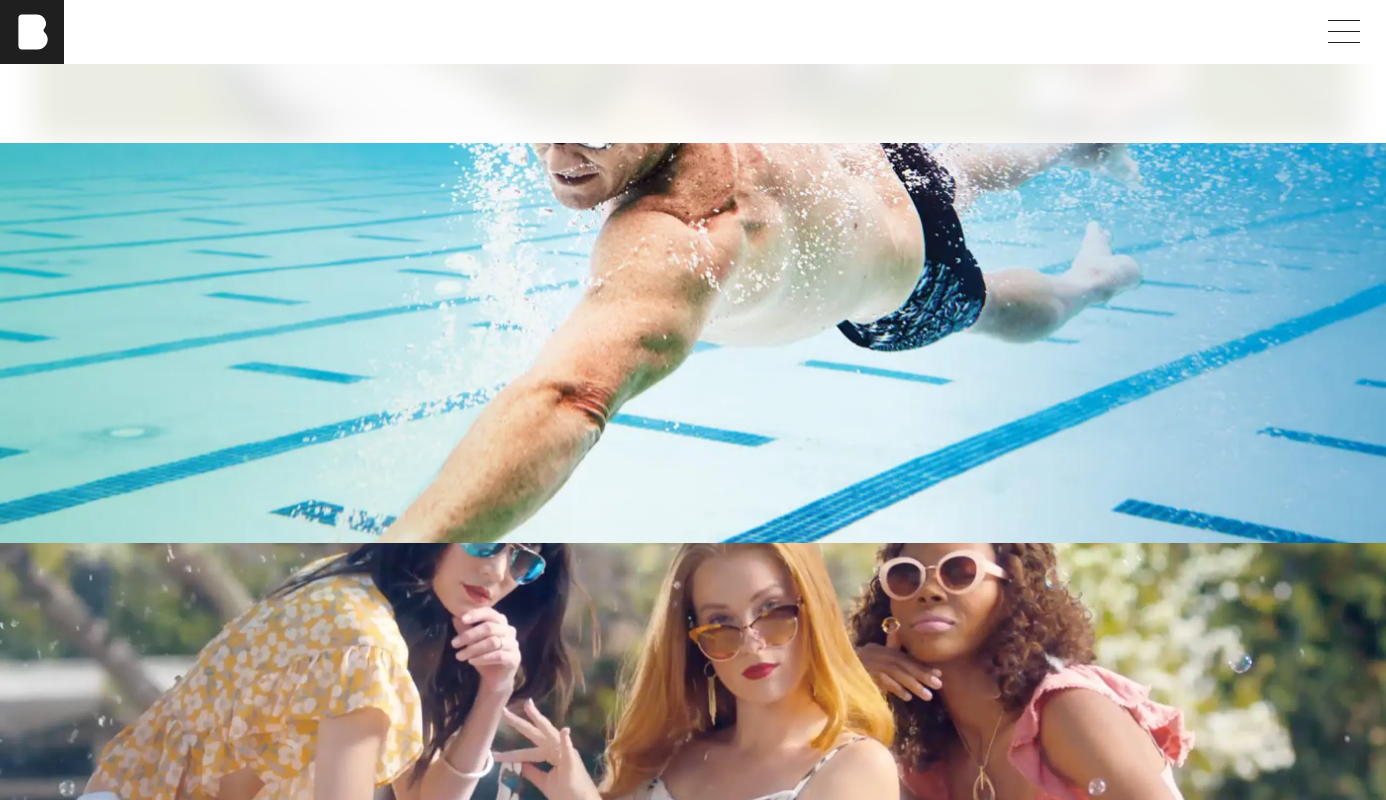 scroll, scrollTop: 3996, scrollLeft: 0, axis: vertical 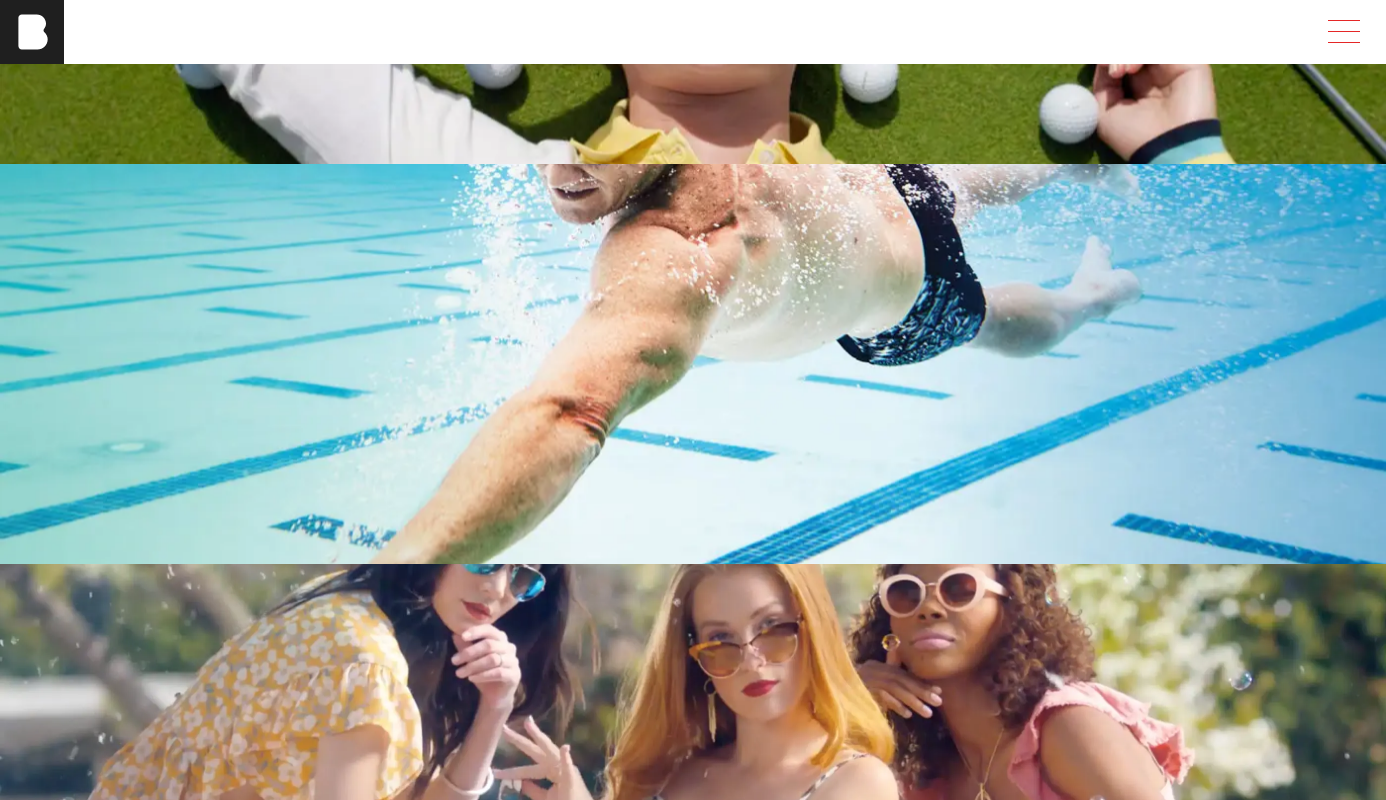 click at bounding box center [1340, 32] 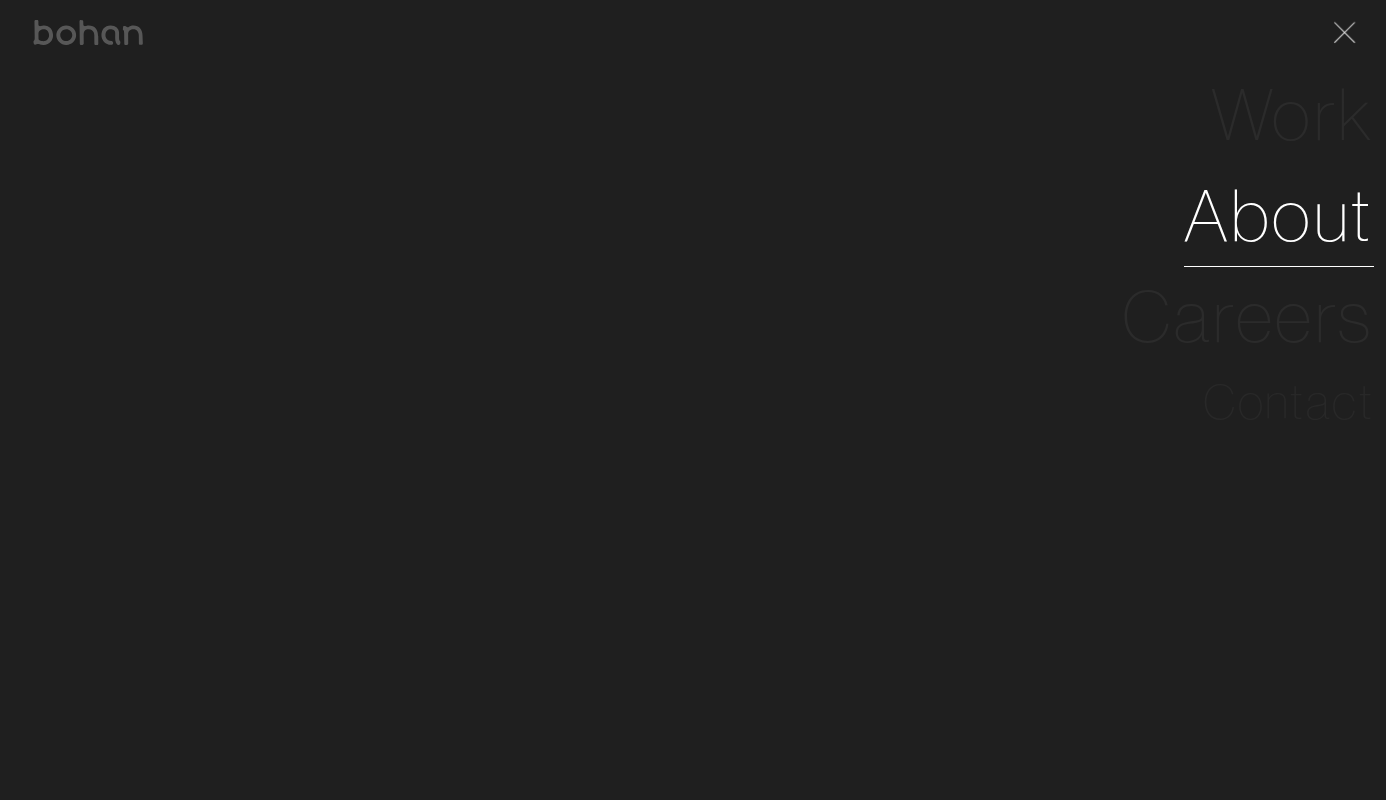 click on "About" at bounding box center [1279, 215] 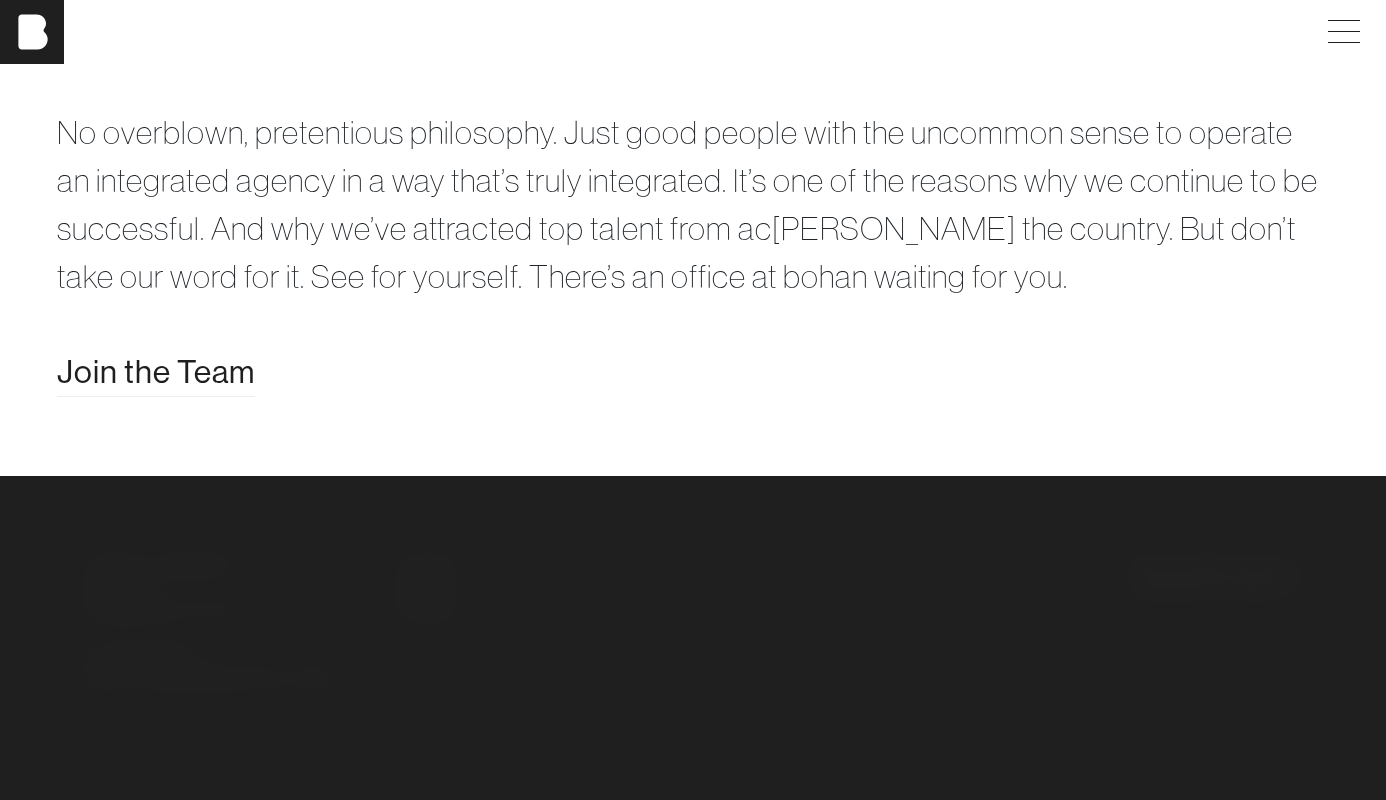 scroll, scrollTop: 3428, scrollLeft: 0, axis: vertical 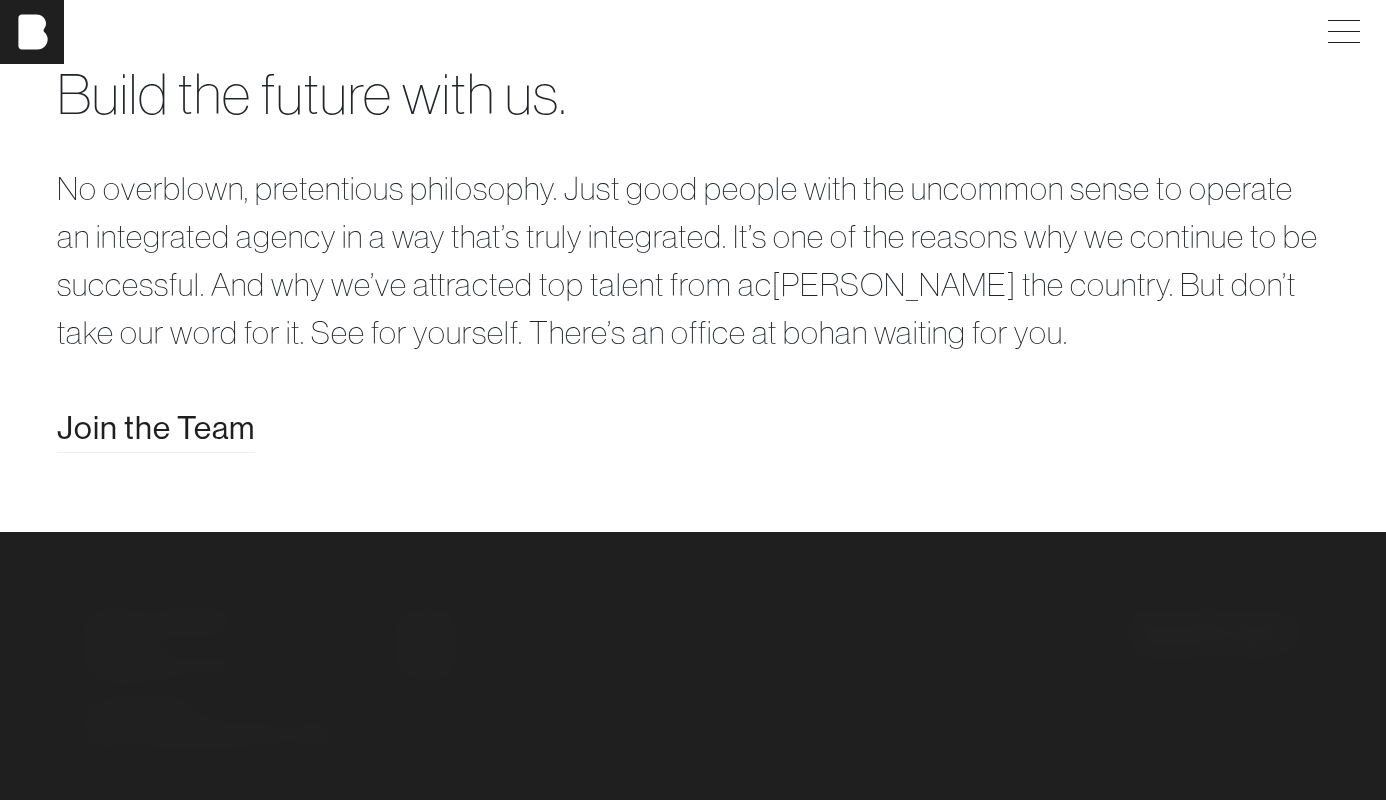 click at bounding box center (1313, -124) 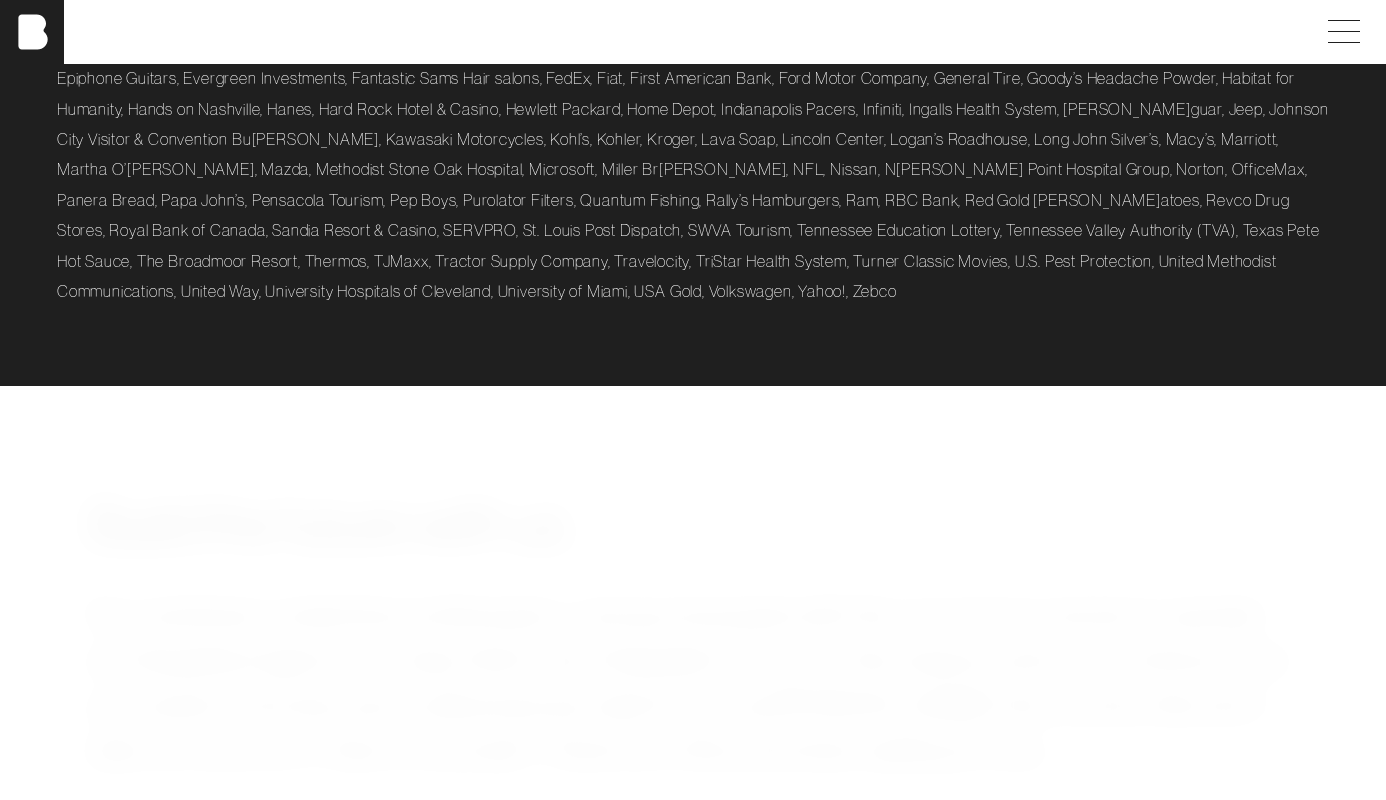 click at bounding box center (1313, -124) 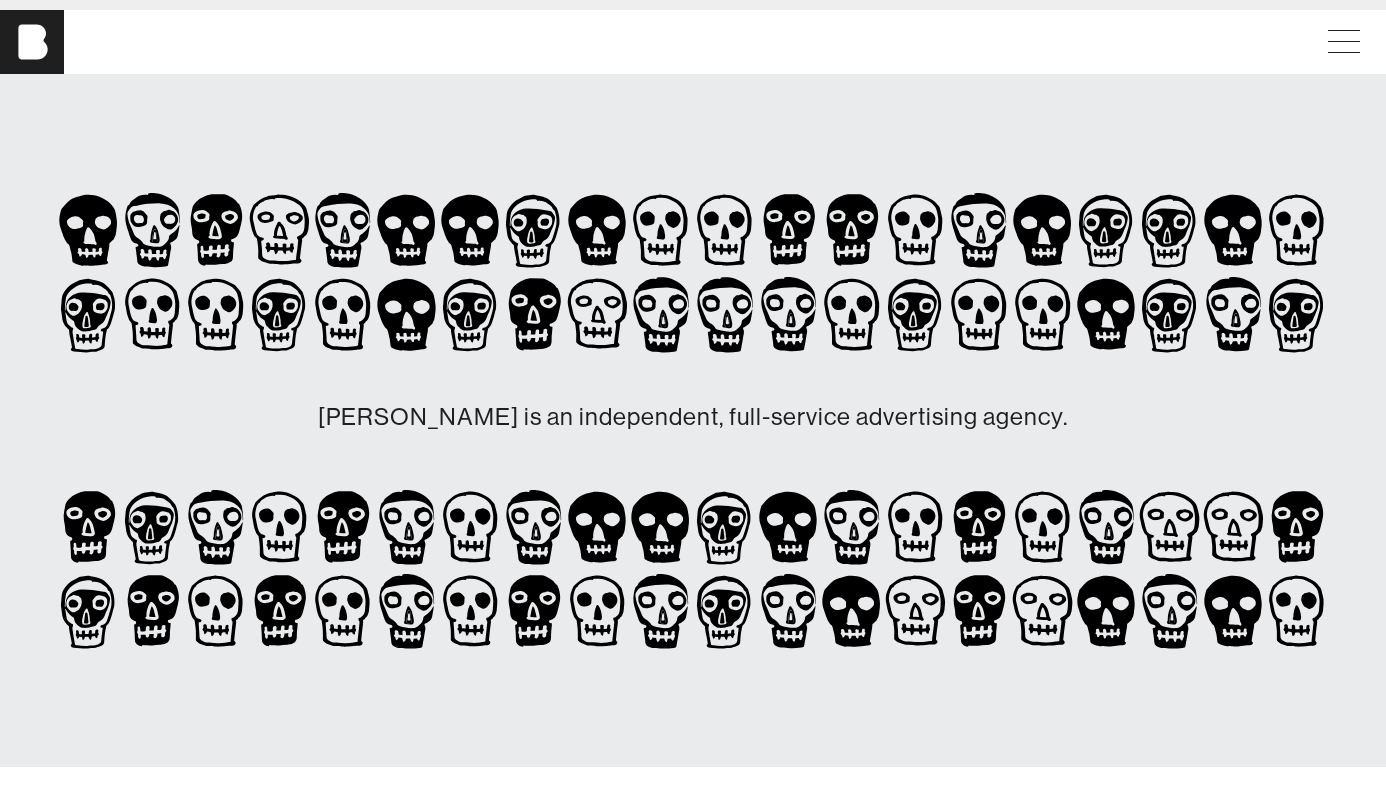 scroll, scrollTop: 0, scrollLeft: 0, axis: both 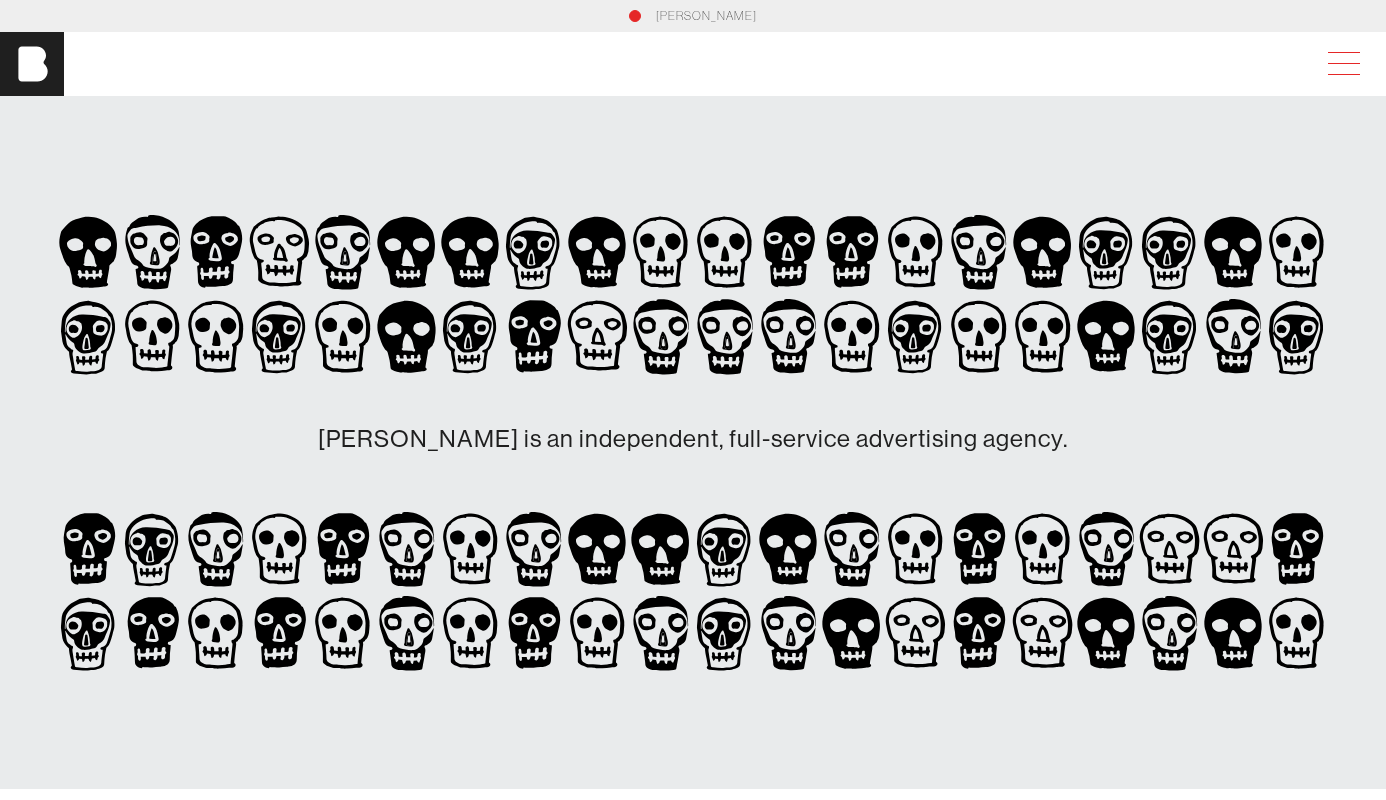 click at bounding box center [1340, 64] 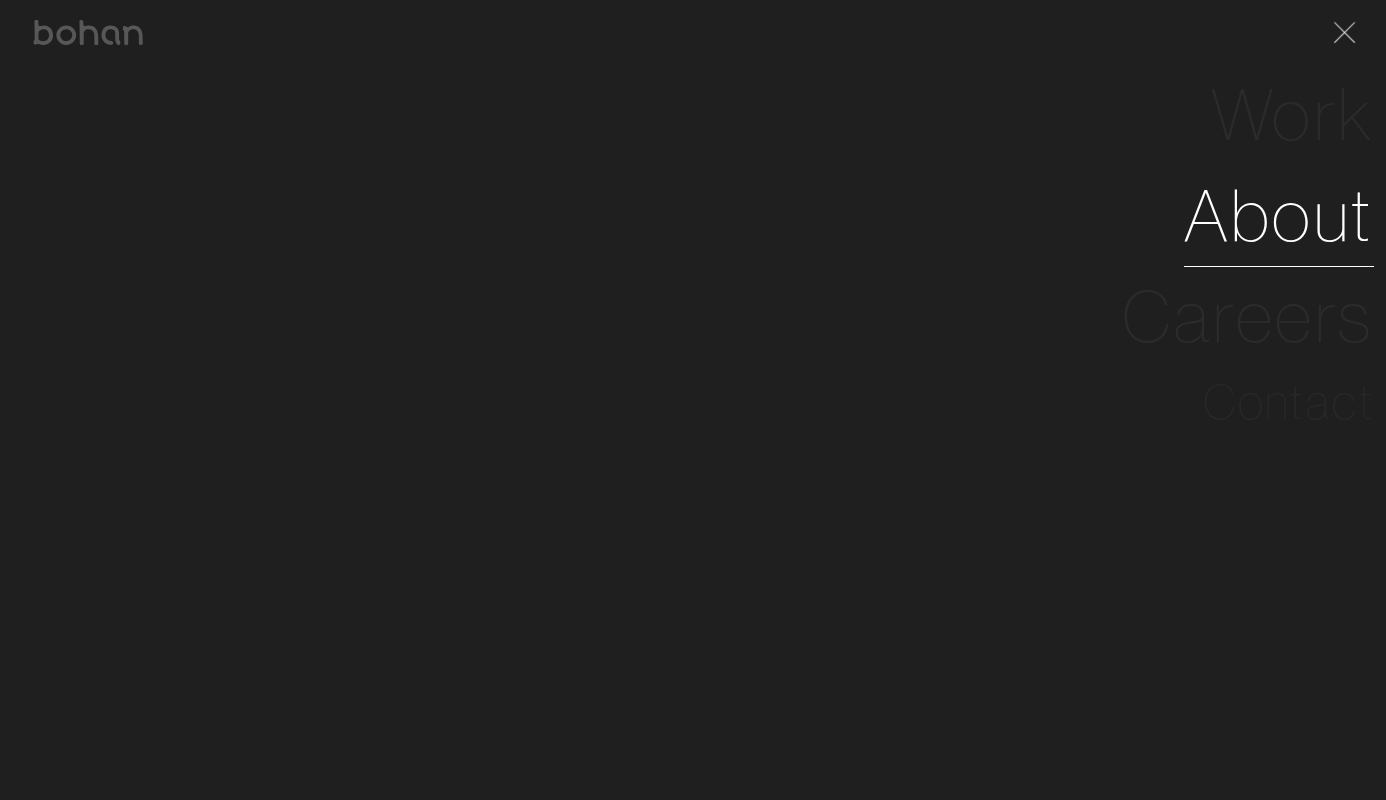 click on "About" at bounding box center (1279, 215) 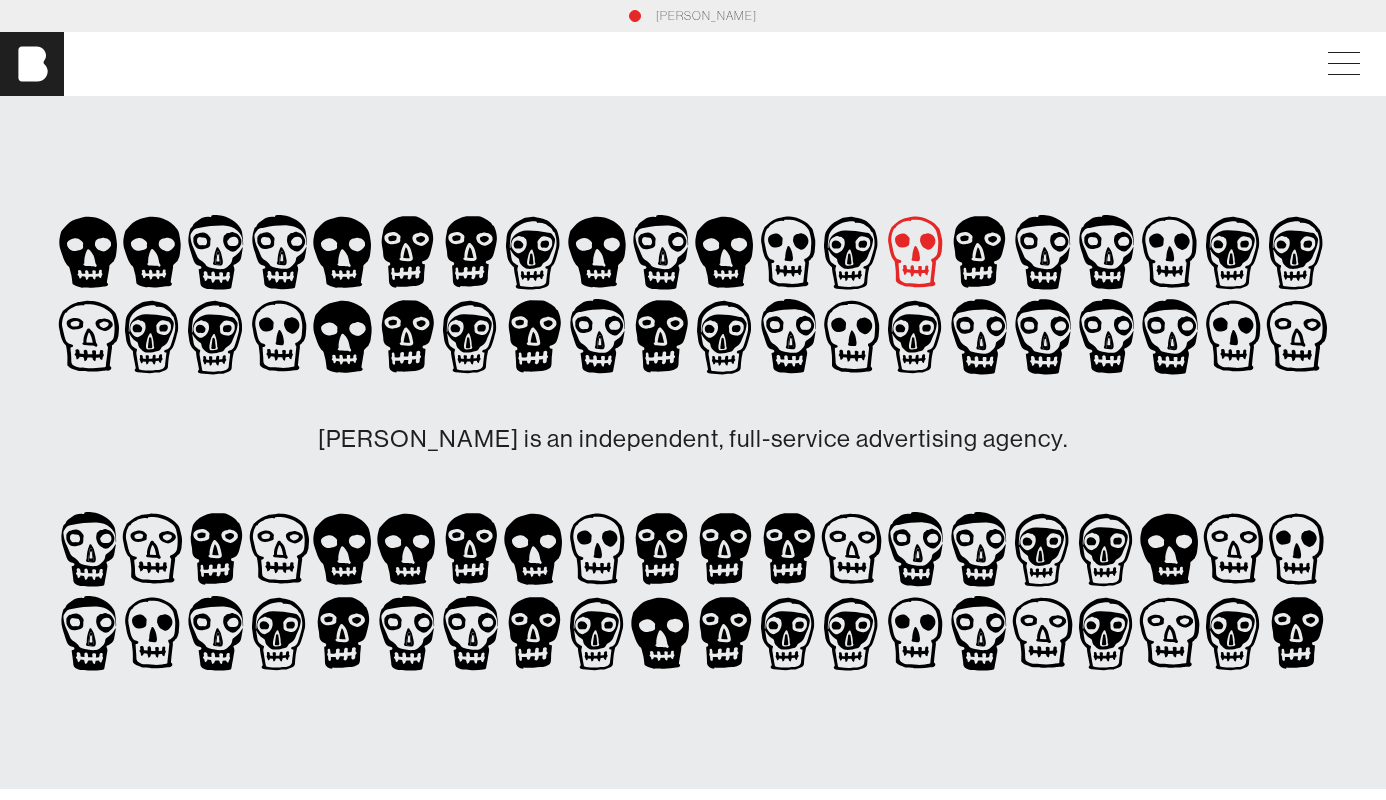click 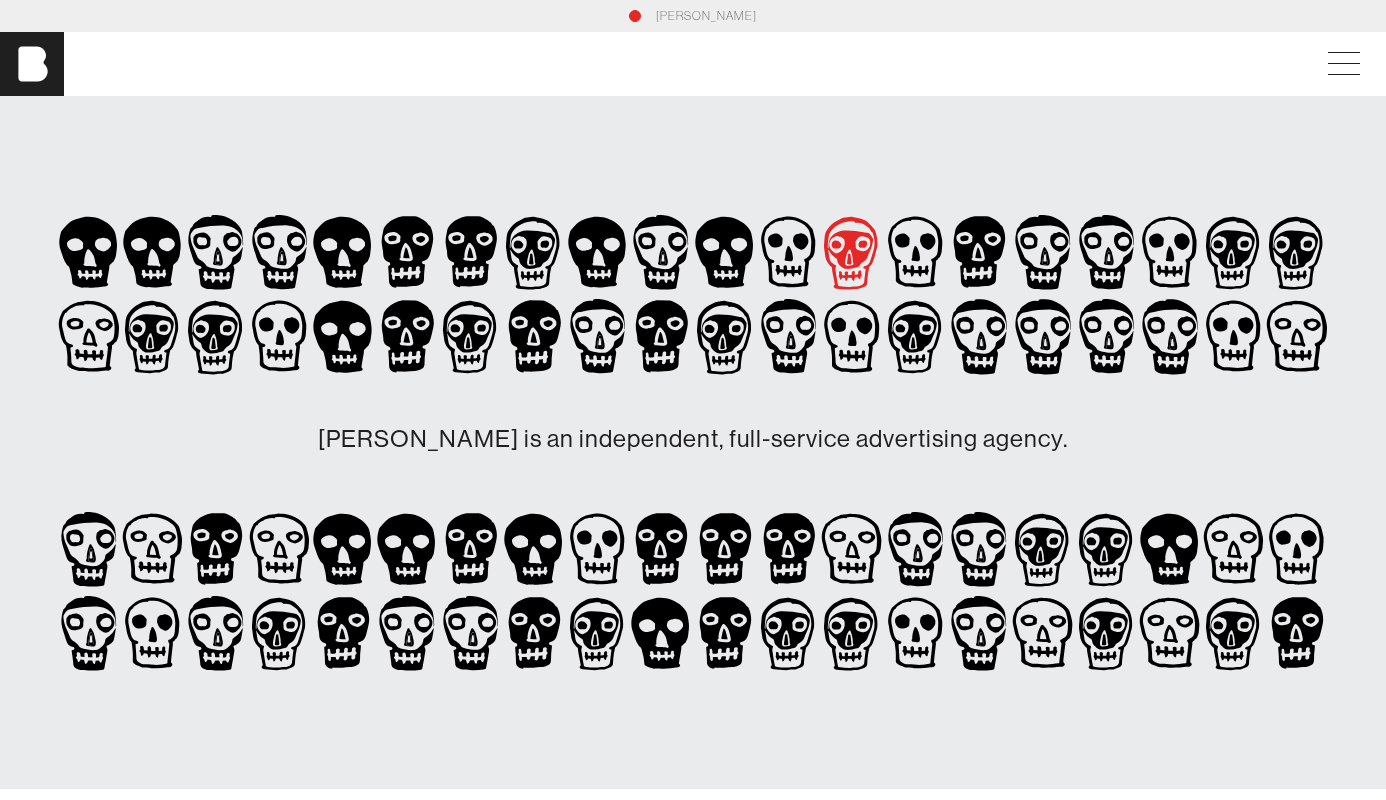 click 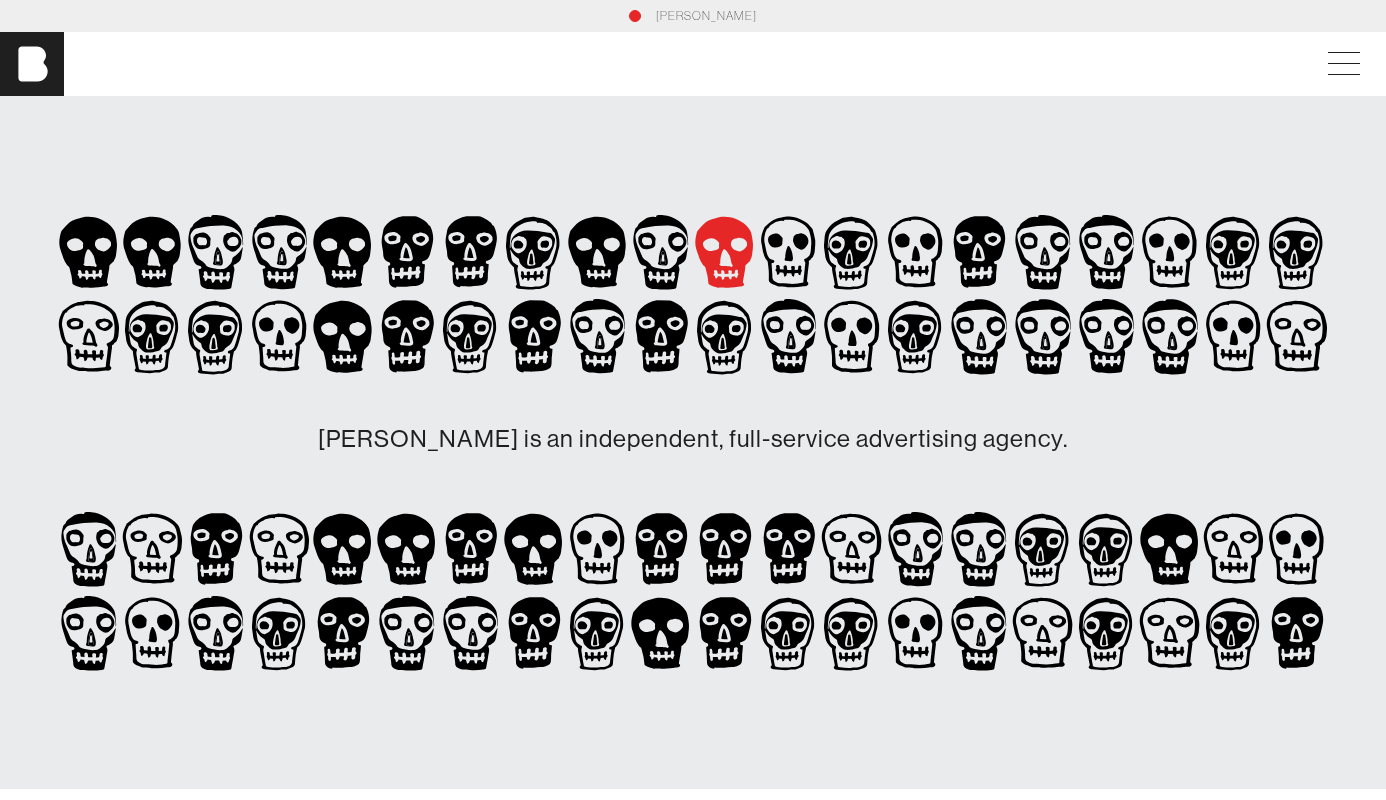 click 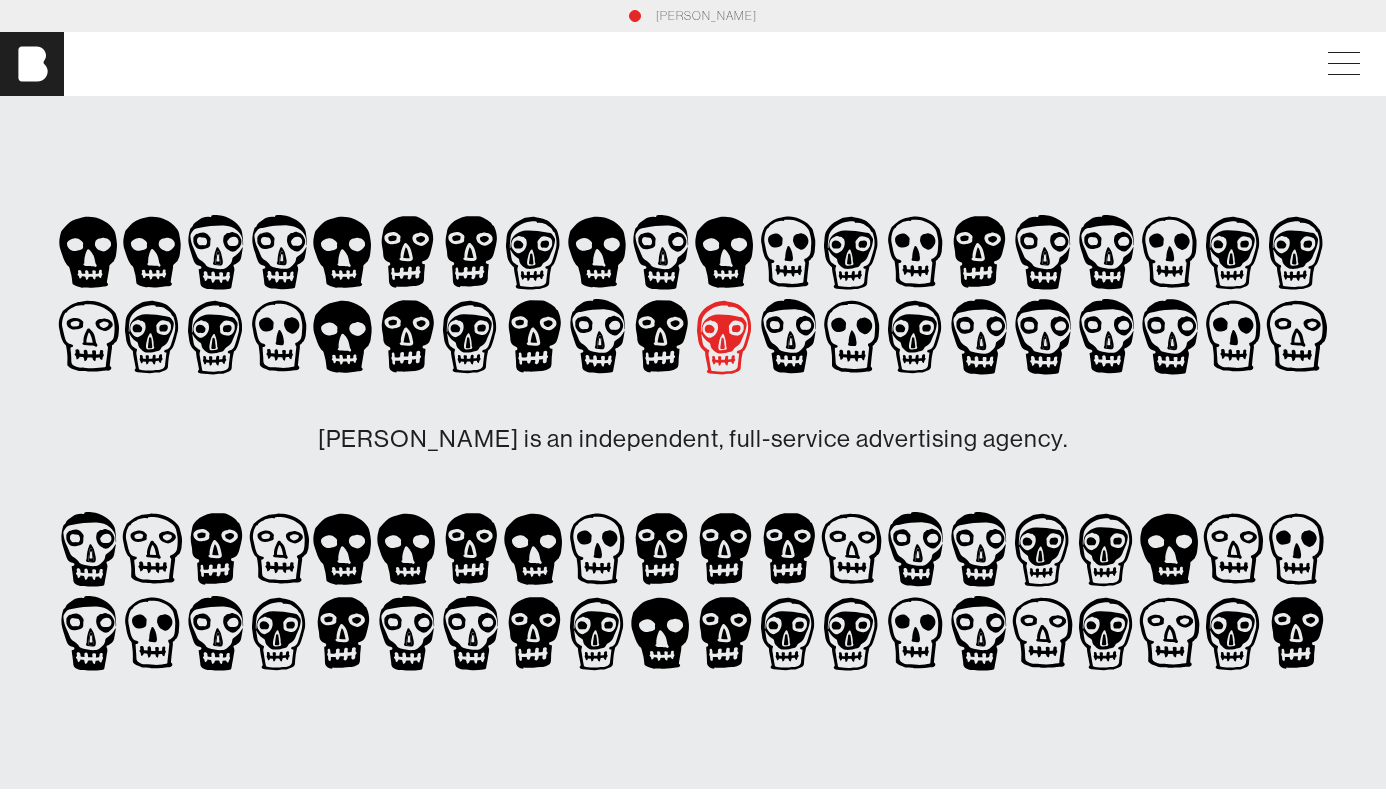 click 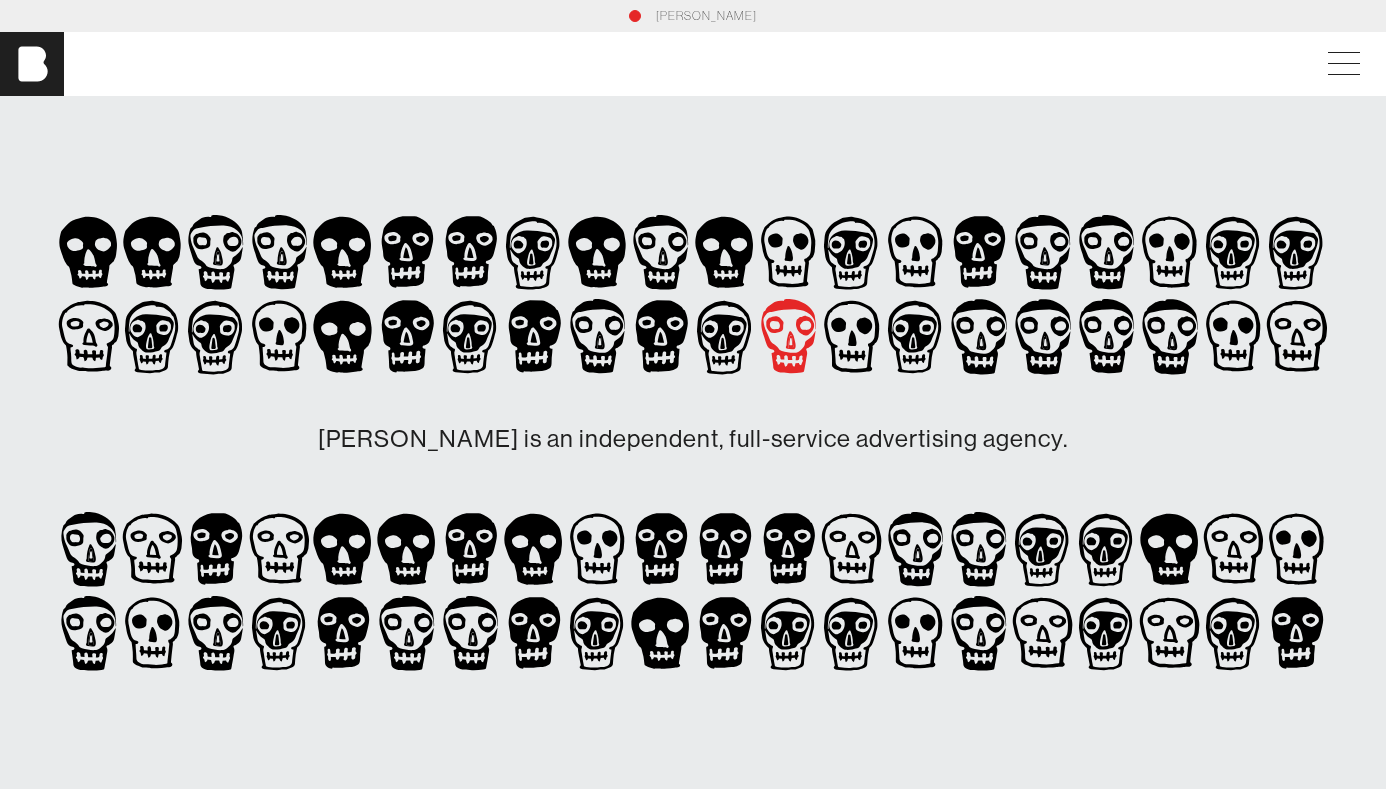 click 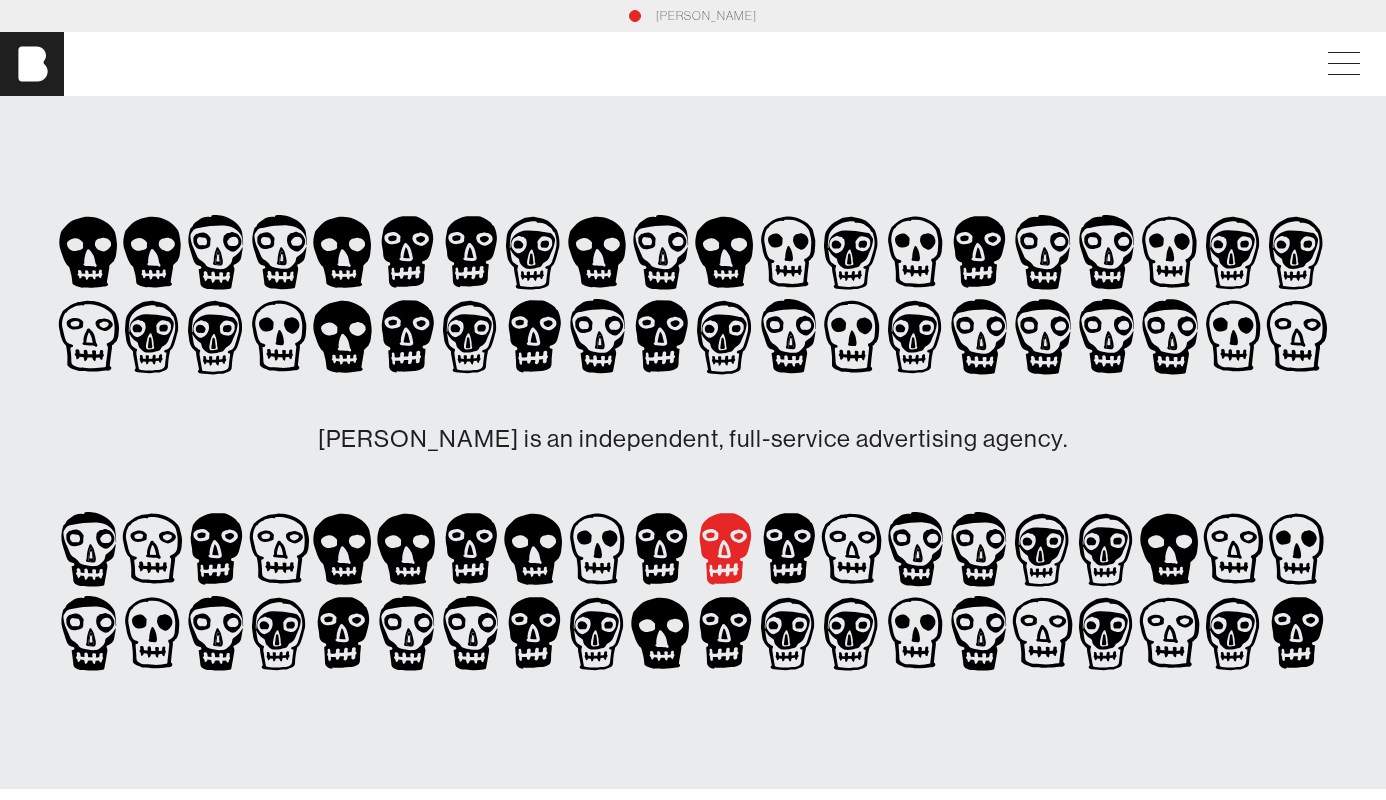 click 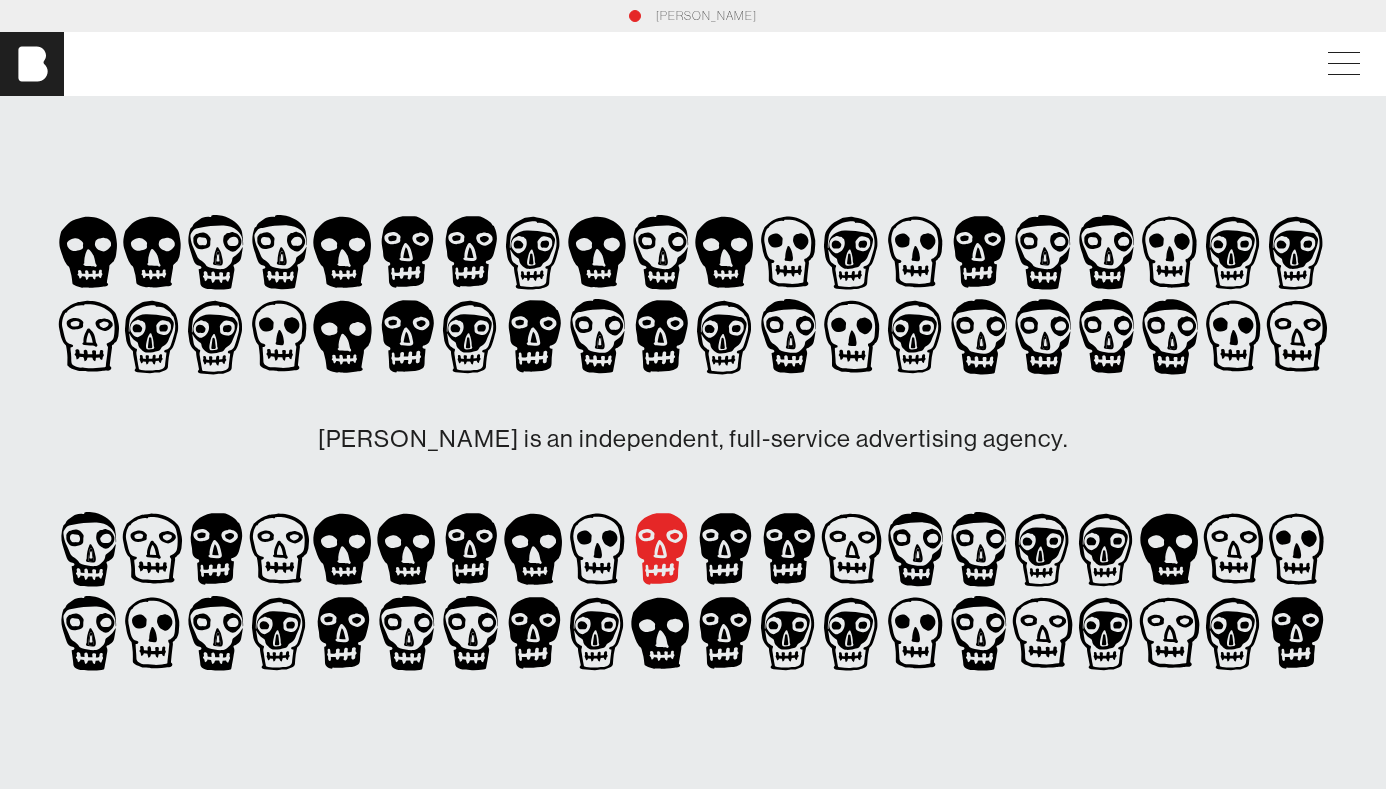click 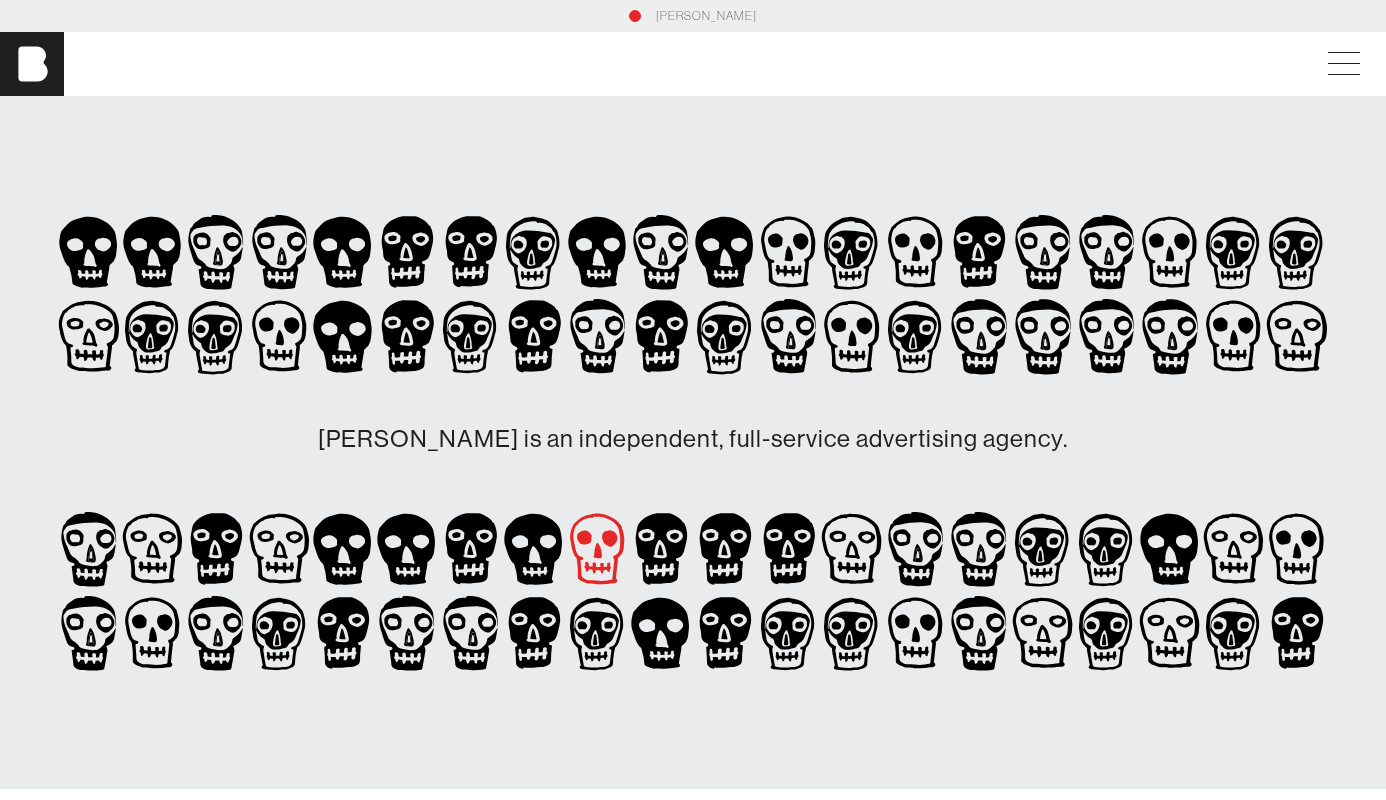 click 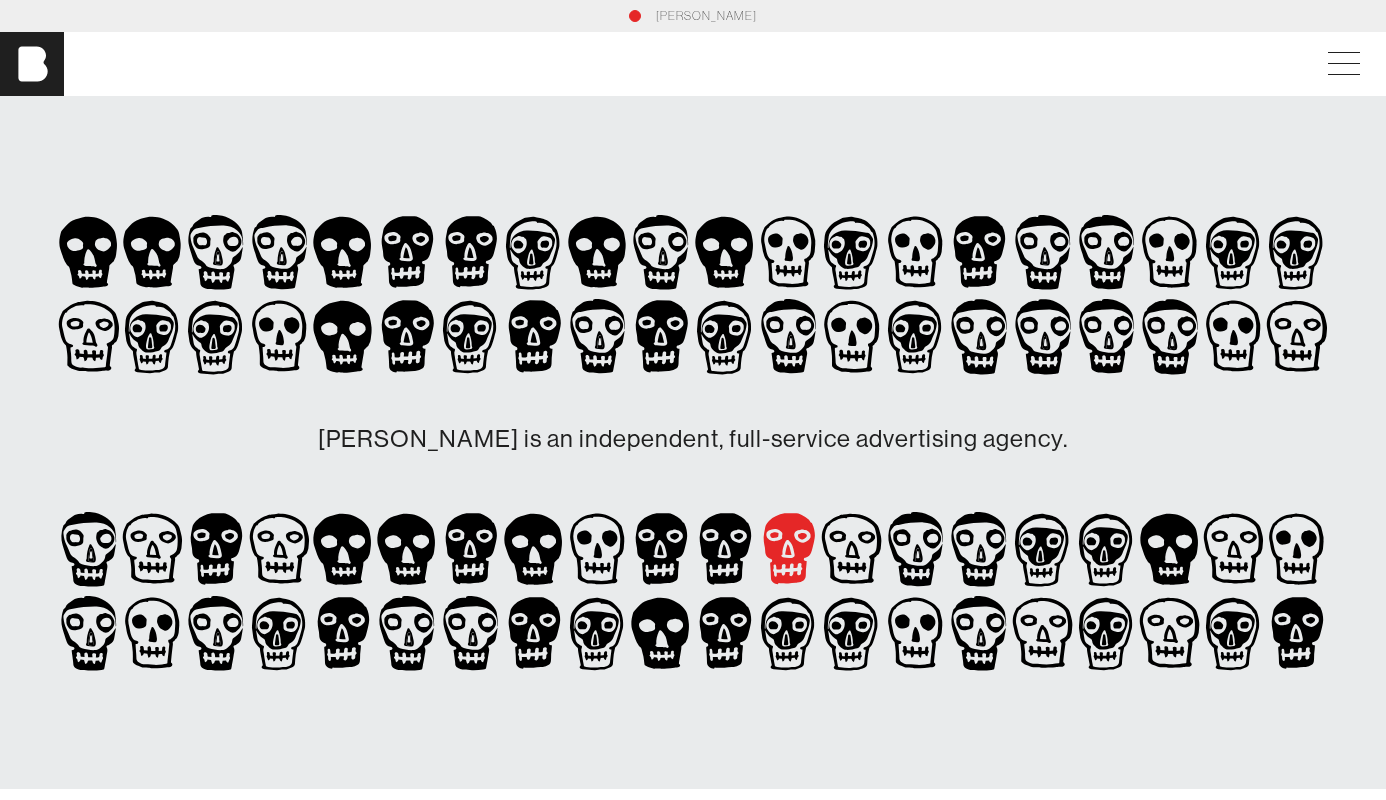 click 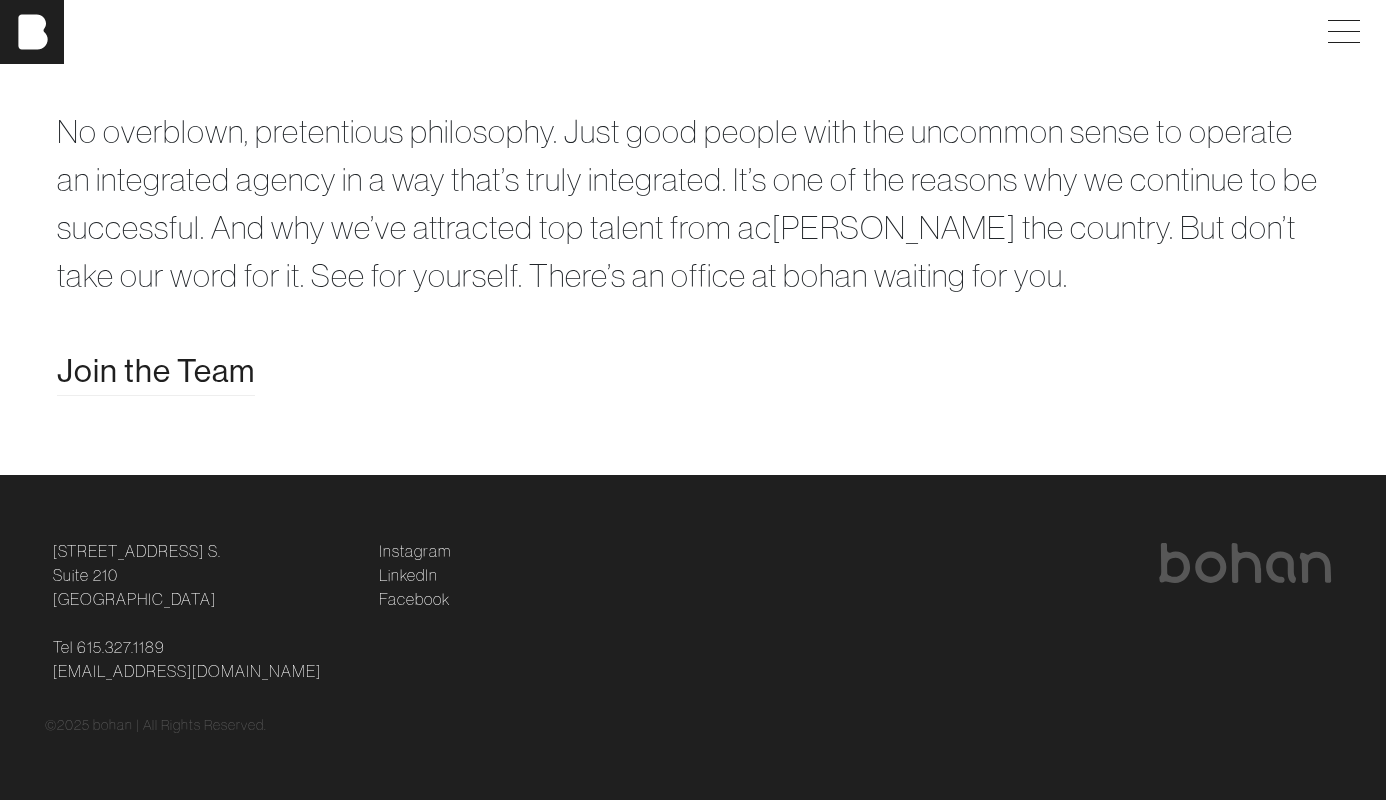 scroll, scrollTop: 3886, scrollLeft: 0, axis: vertical 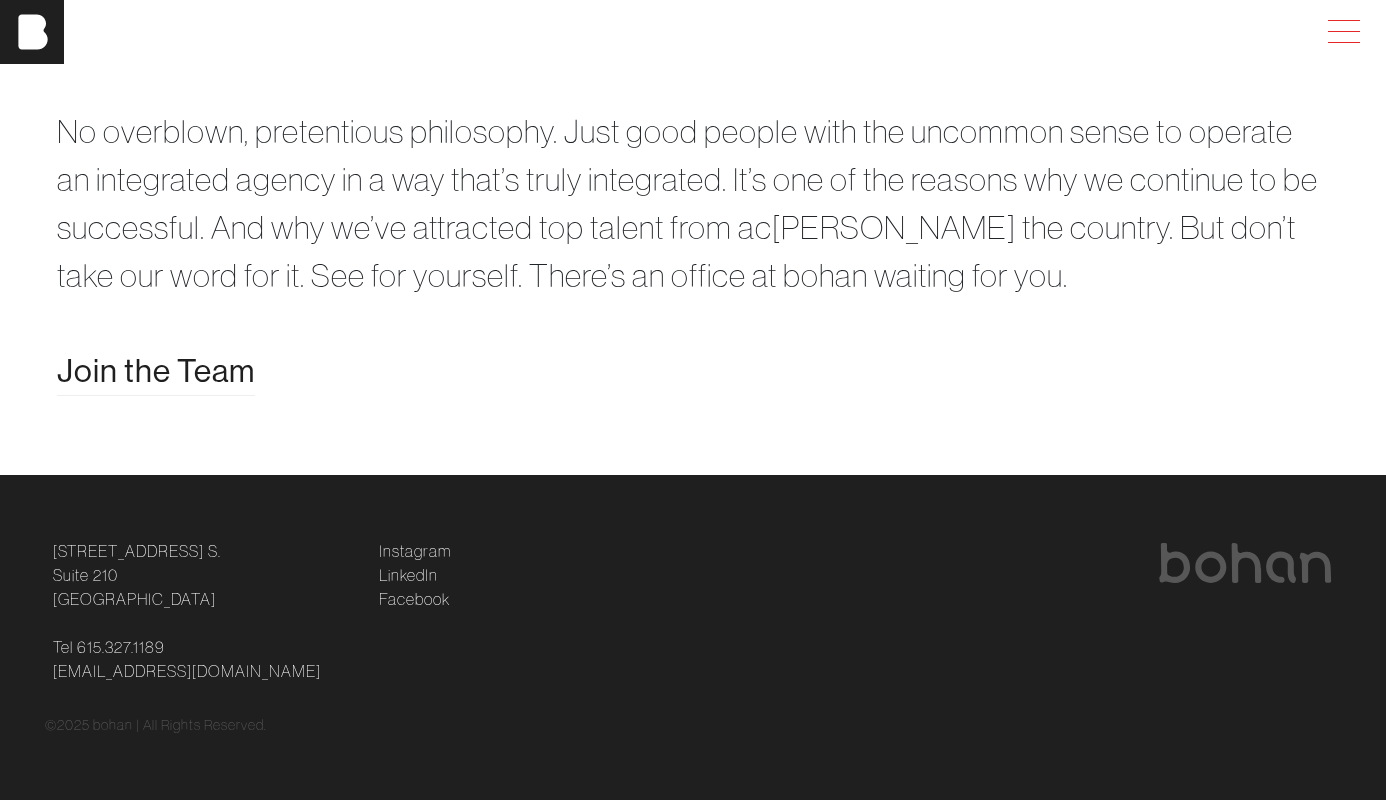 click at bounding box center (1340, 32) 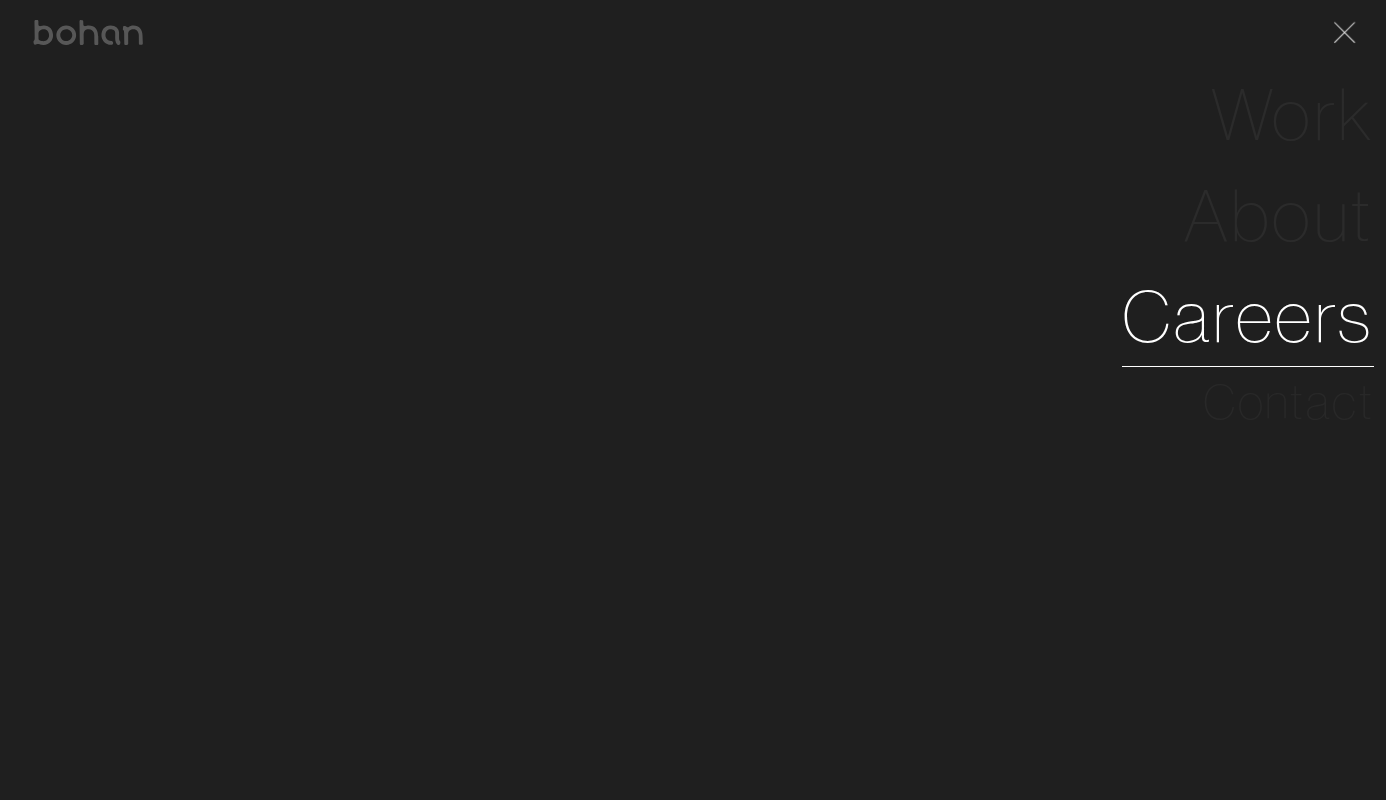 click on "Careers" at bounding box center (1248, 316) 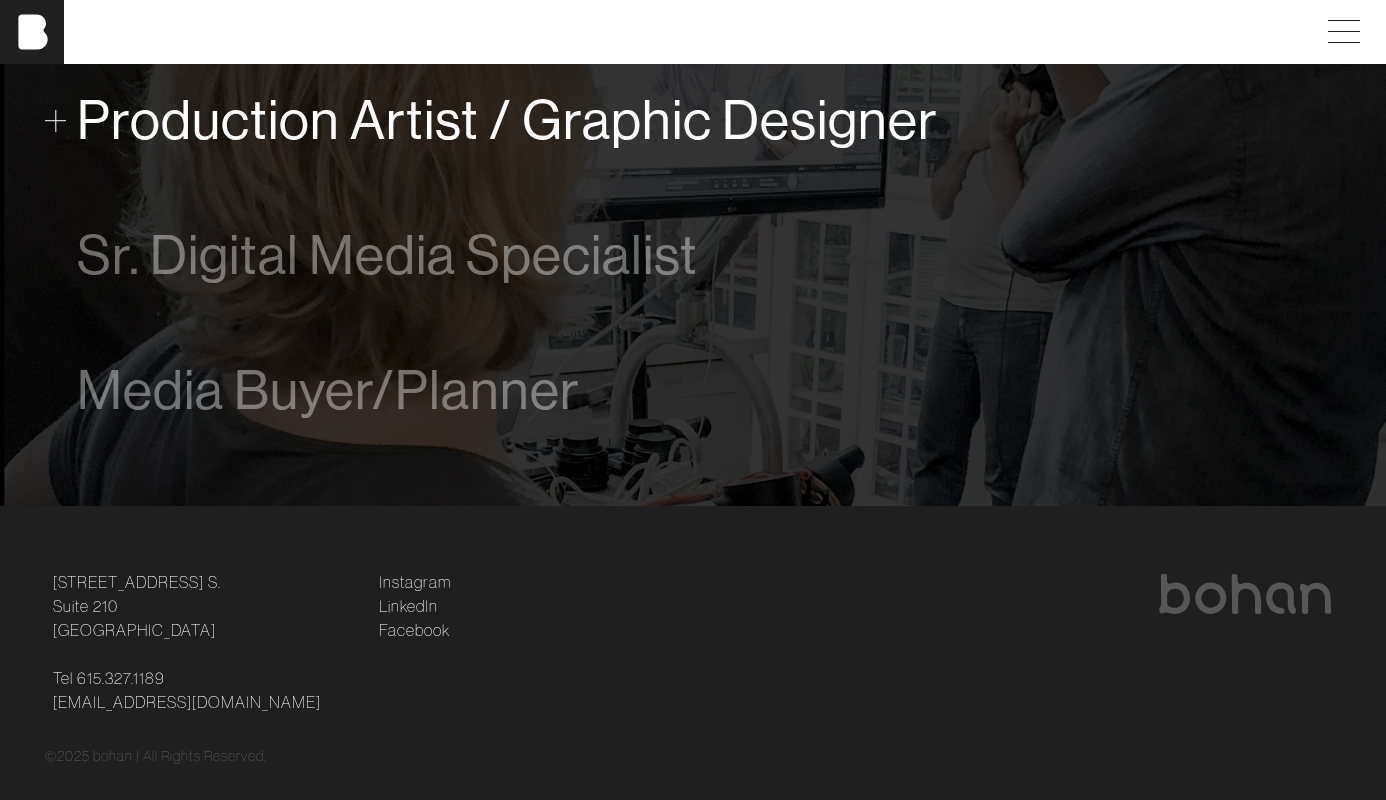 scroll, scrollTop: 1454, scrollLeft: 0, axis: vertical 